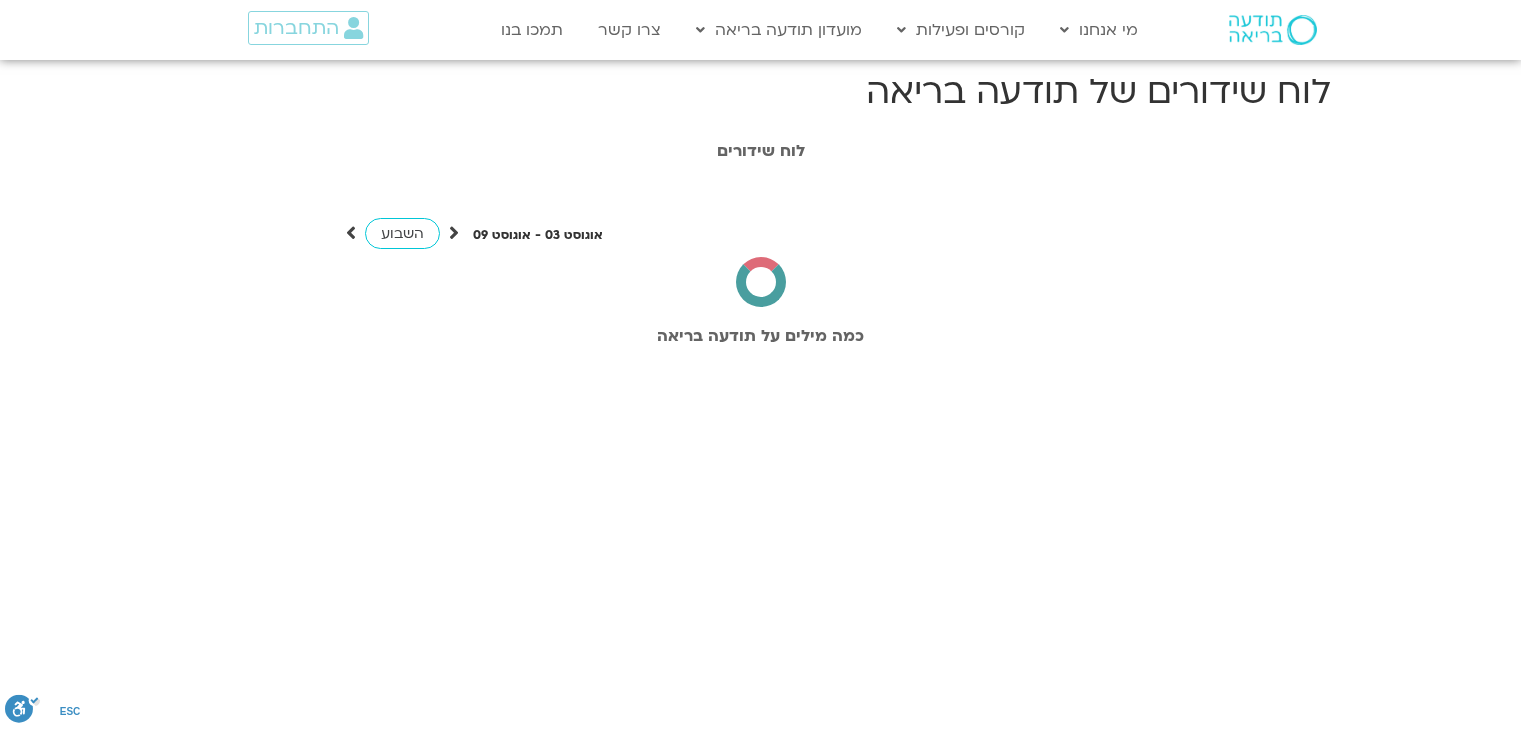 scroll, scrollTop: 0, scrollLeft: 0, axis: both 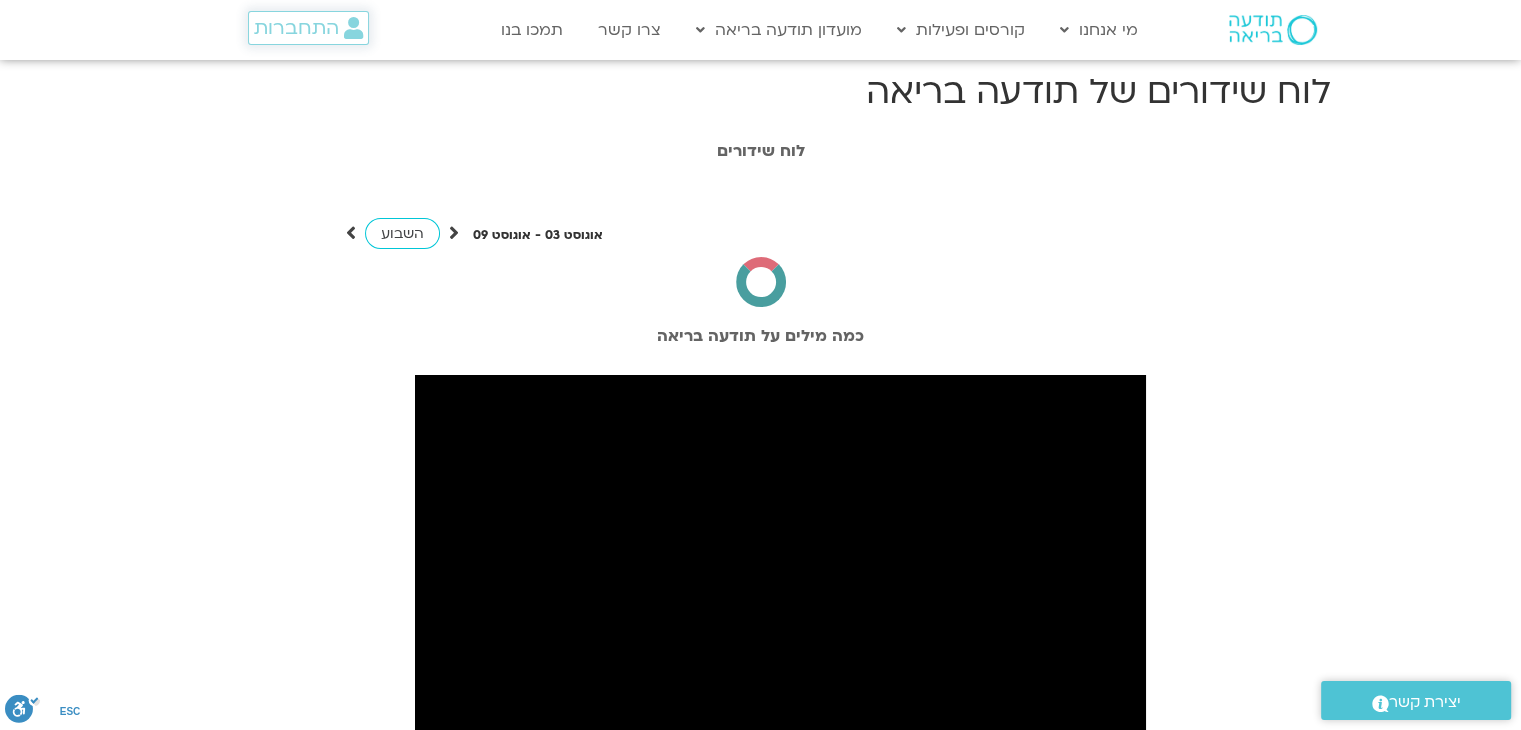 drag, startPoint x: 0, startPoint y: 0, endPoint x: 288, endPoint y: 40, distance: 290.7645 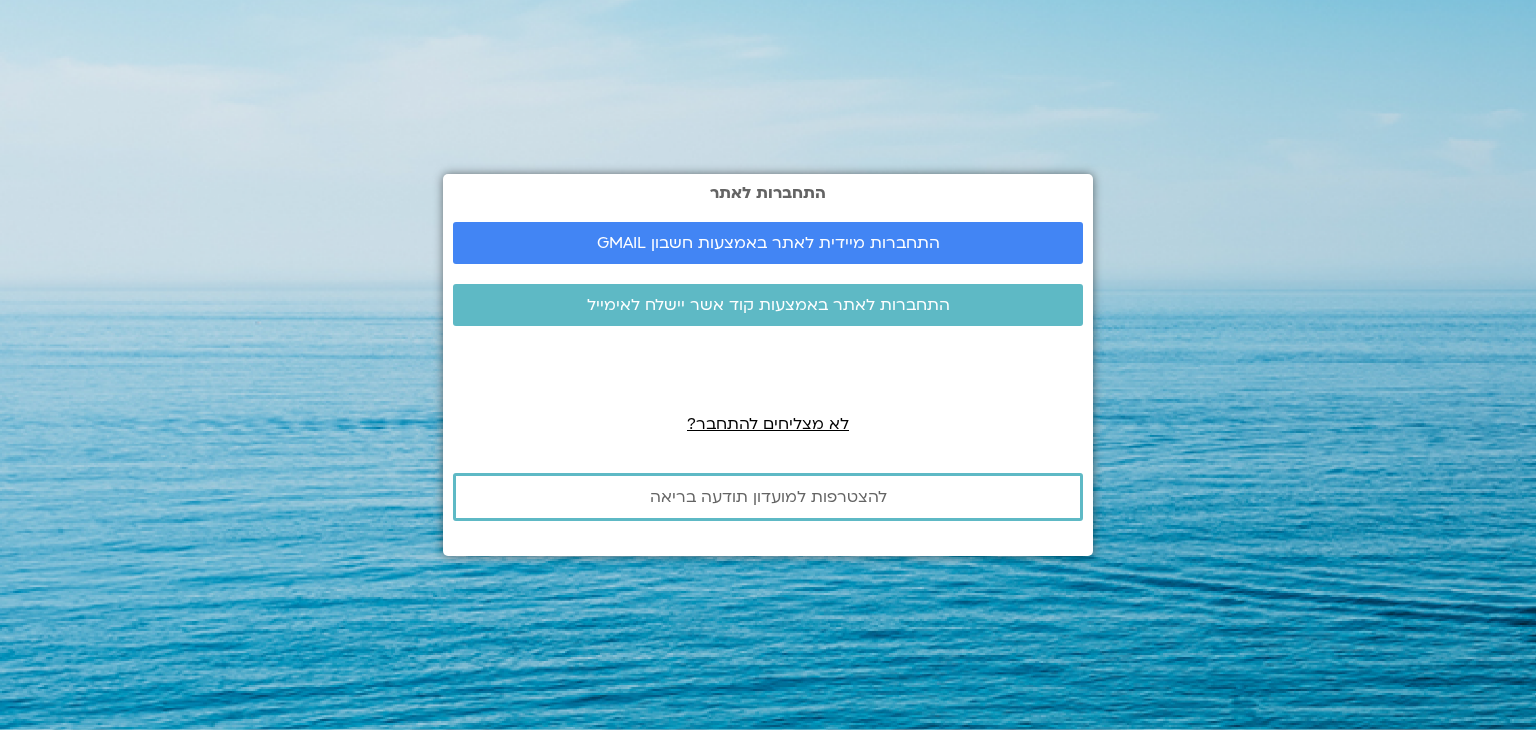 scroll, scrollTop: 0, scrollLeft: 0, axis: both 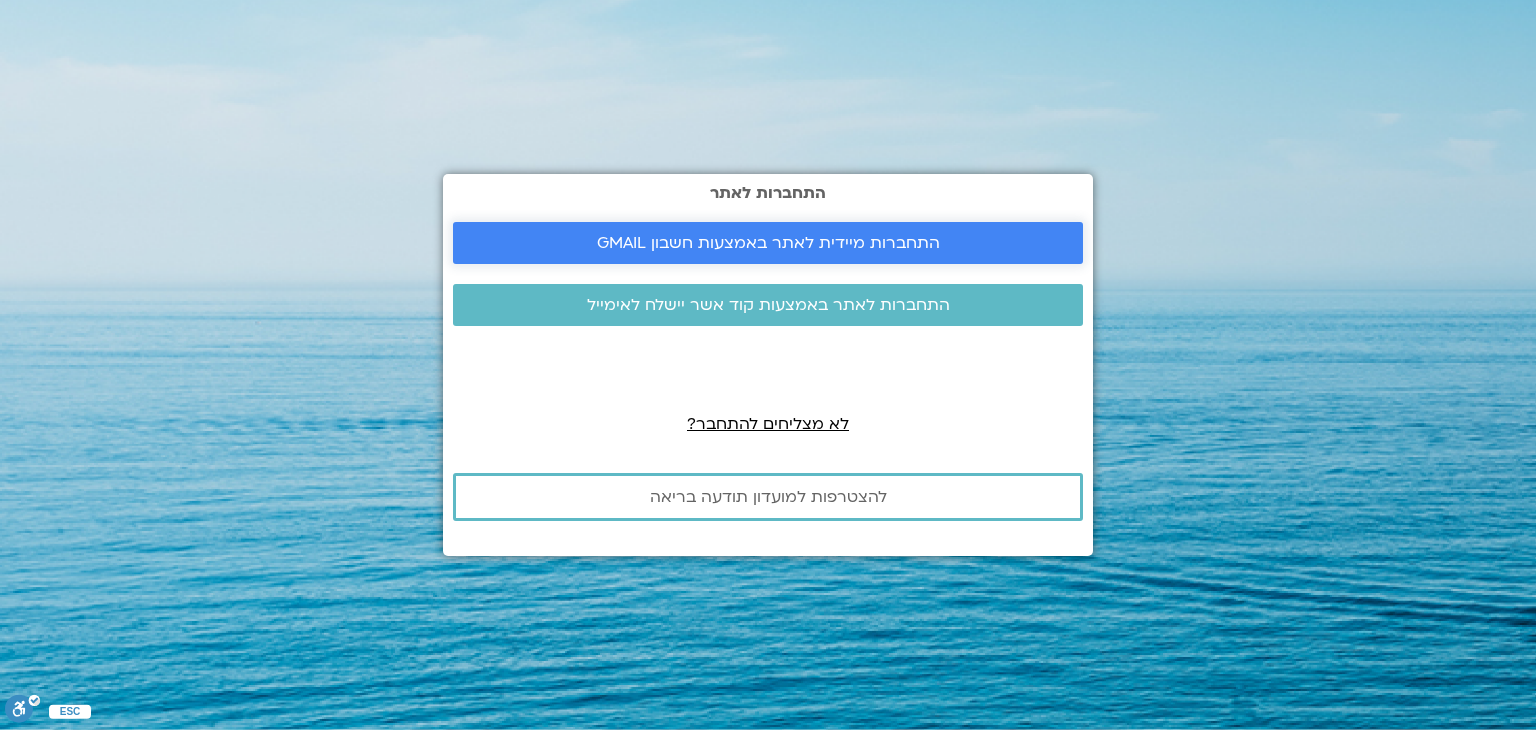 click on "התחברות מיידית לאתר באמצעות חשבון GMAIL" at bounding box center [768, 243] 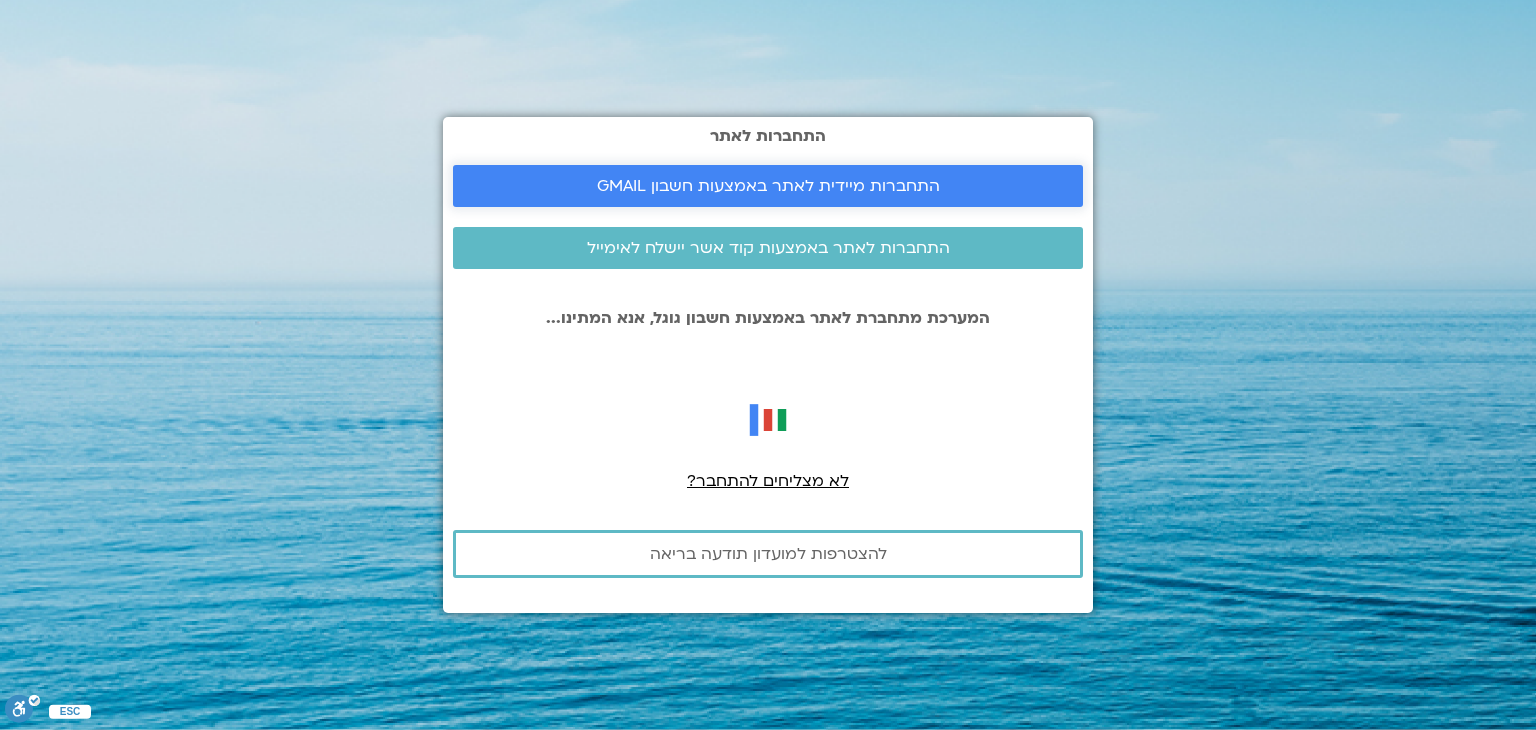 click on "התחברות מיידית לאתר באמצעות חשבון GMAIL" at bounding box center (768, 186) 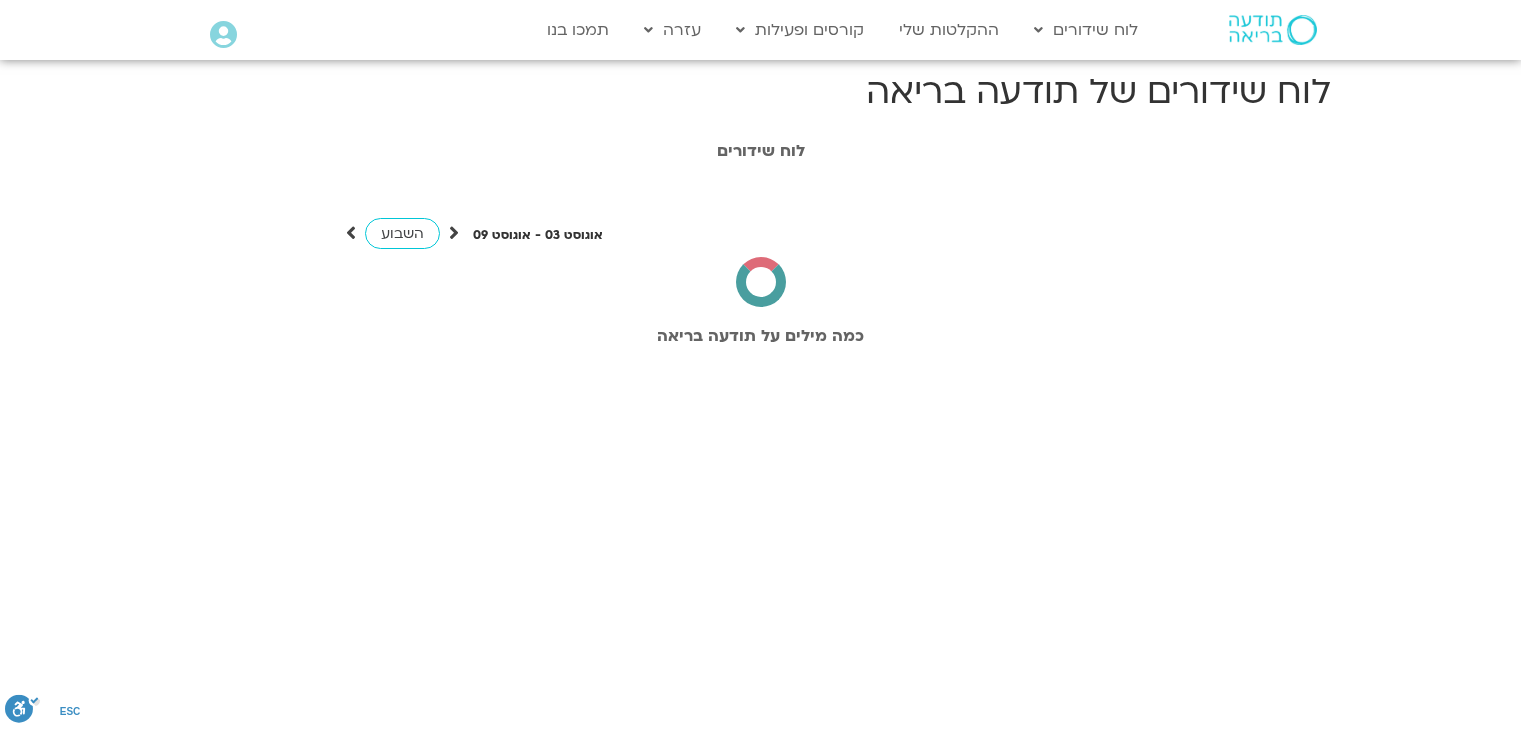 scroll, scrollTop: 0, scrollLeft: 0, axis: both 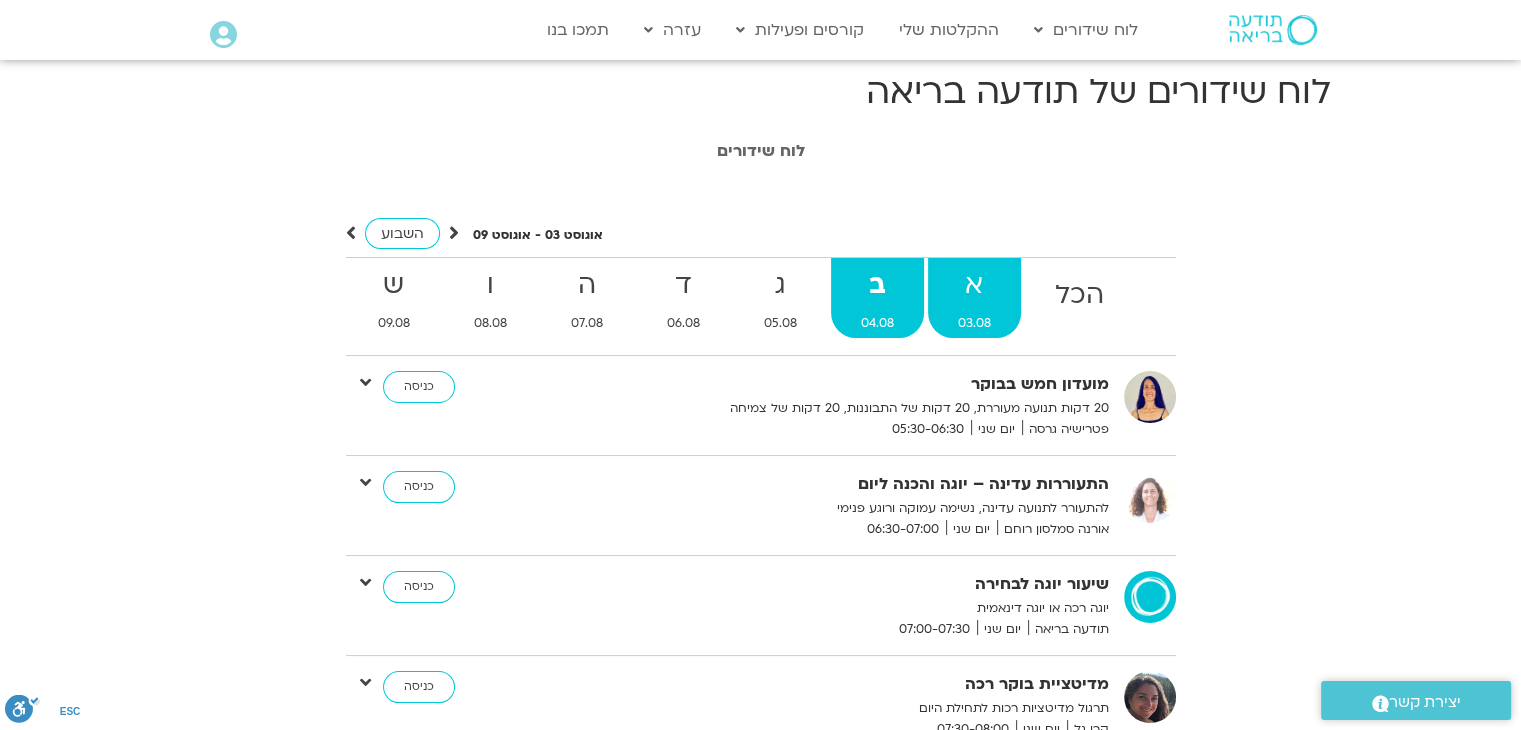 click on "03.08" at bounding box center (974, 323) 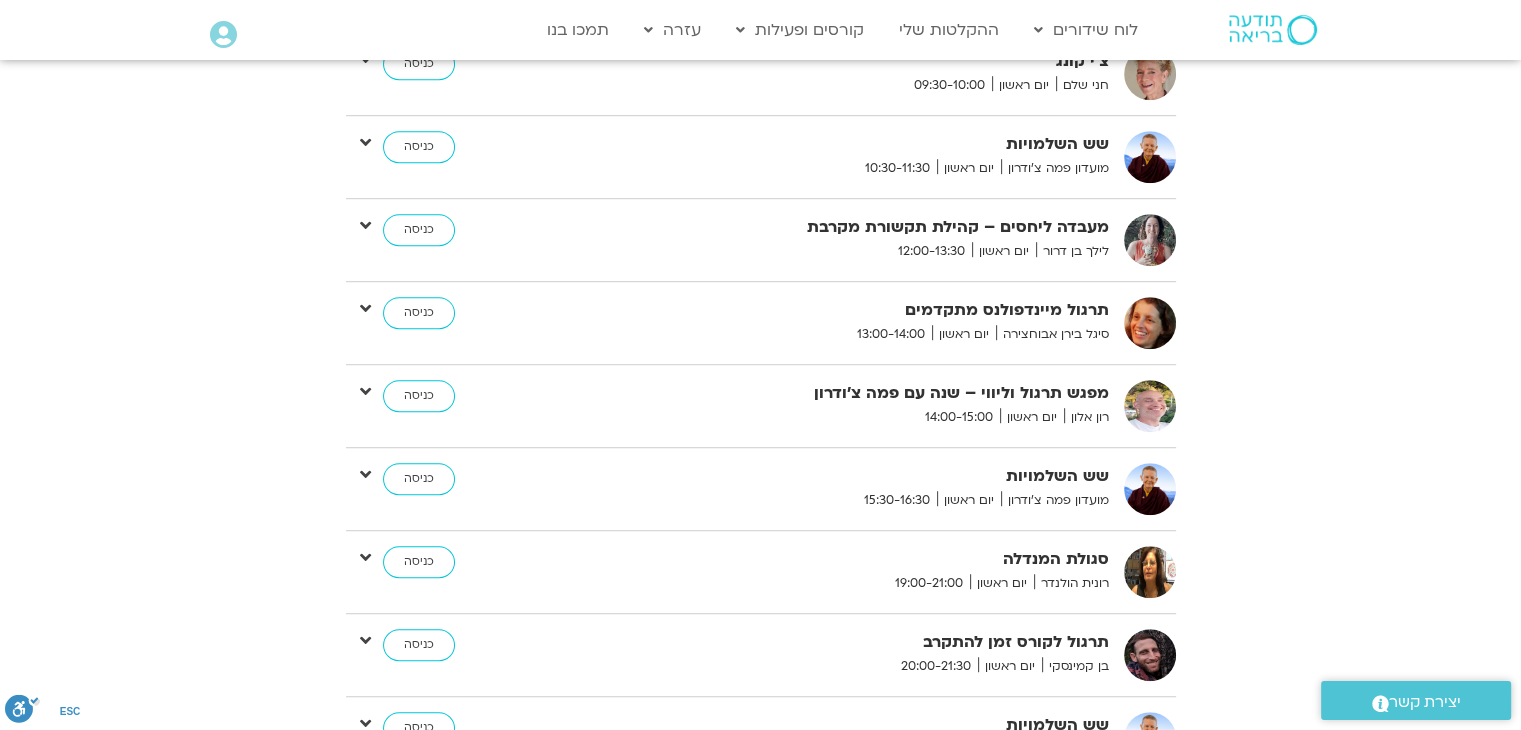 scroll, scrollTop: 1240, scrollLeft: 0, axis: vertical 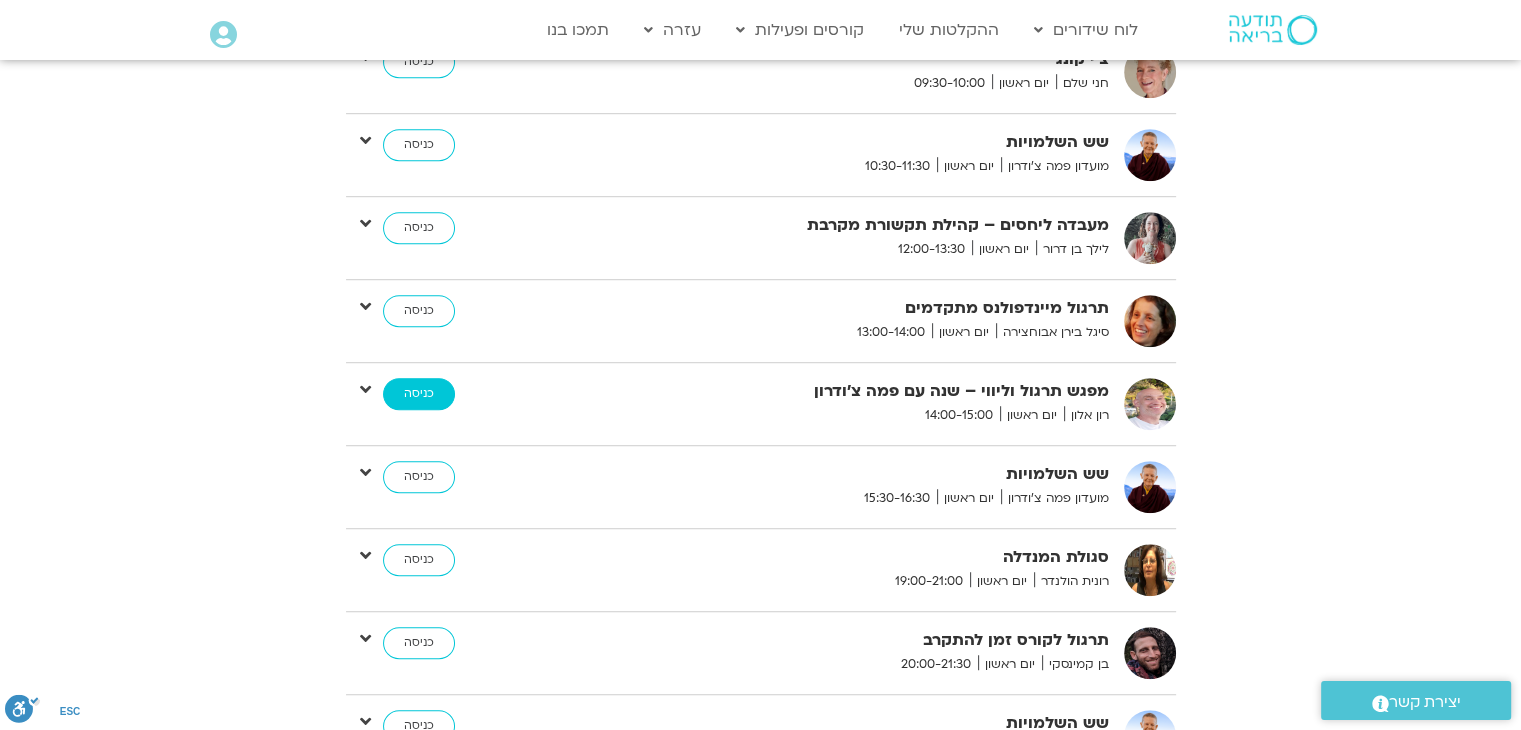 click on "כניסה" at bounding box center [419, 394] 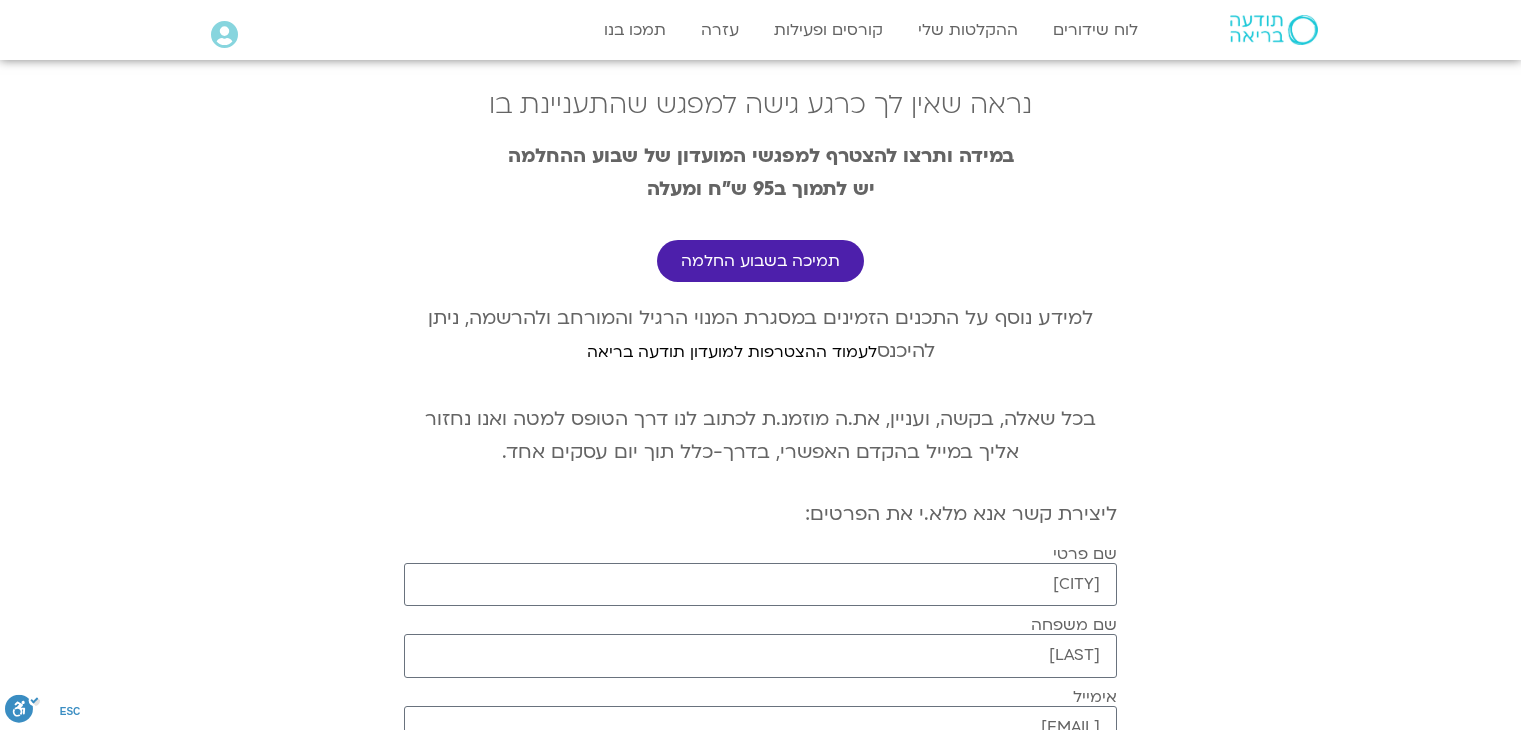 scroll, scrollTop: 0, scrollLeft: 0, axis: both 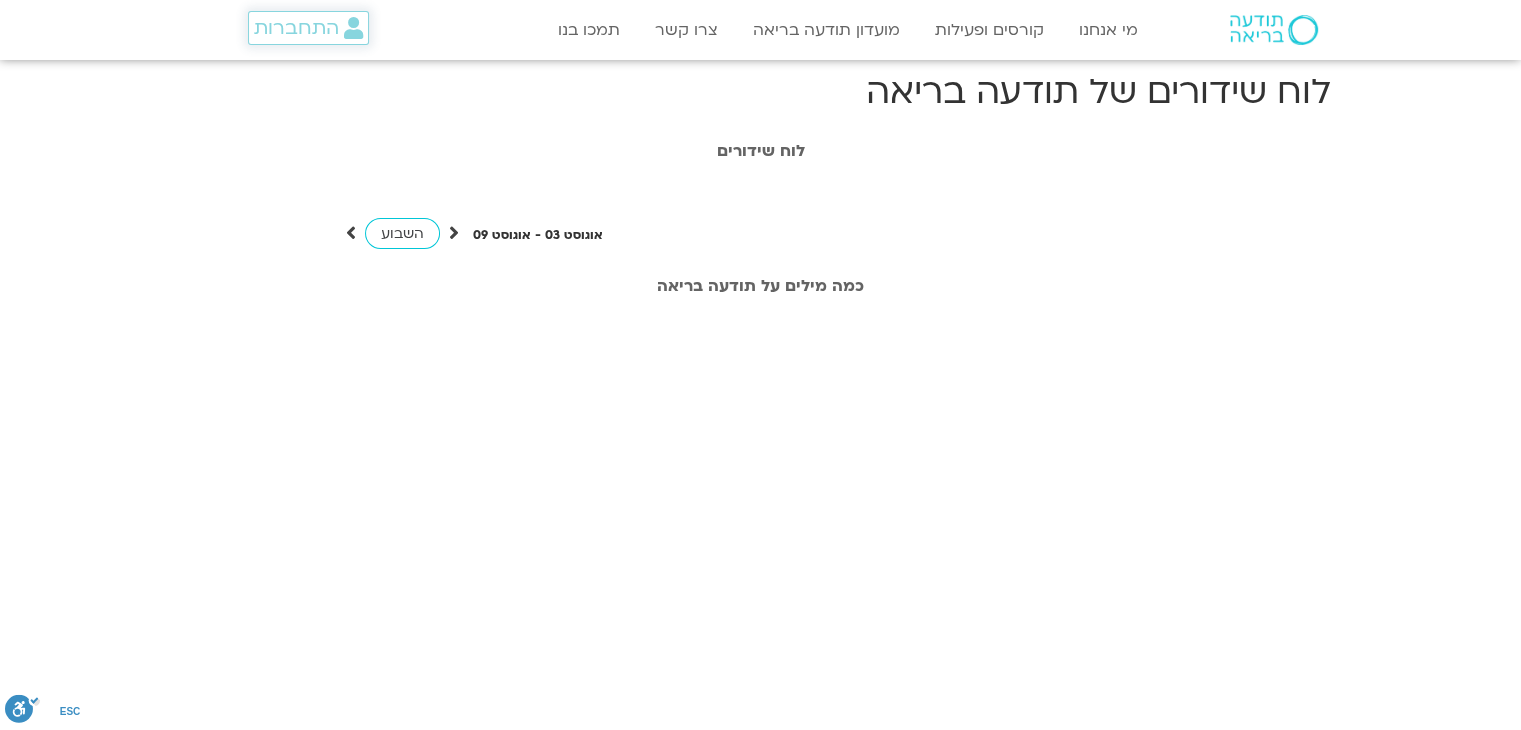 click on "התחברות" at bounding box center [296, 28] 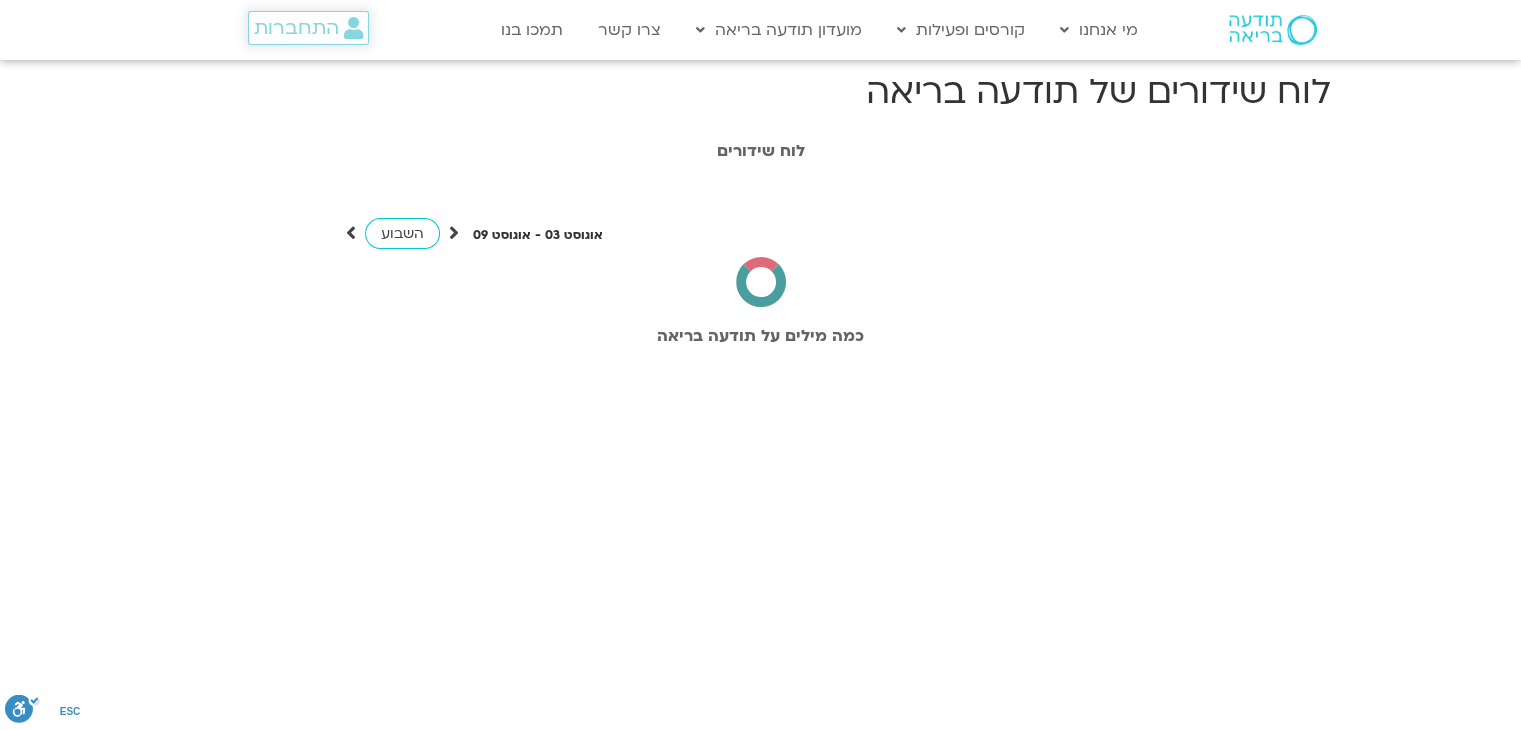scroll, scrollTop: 0, scrollLeft: 0, axis: both 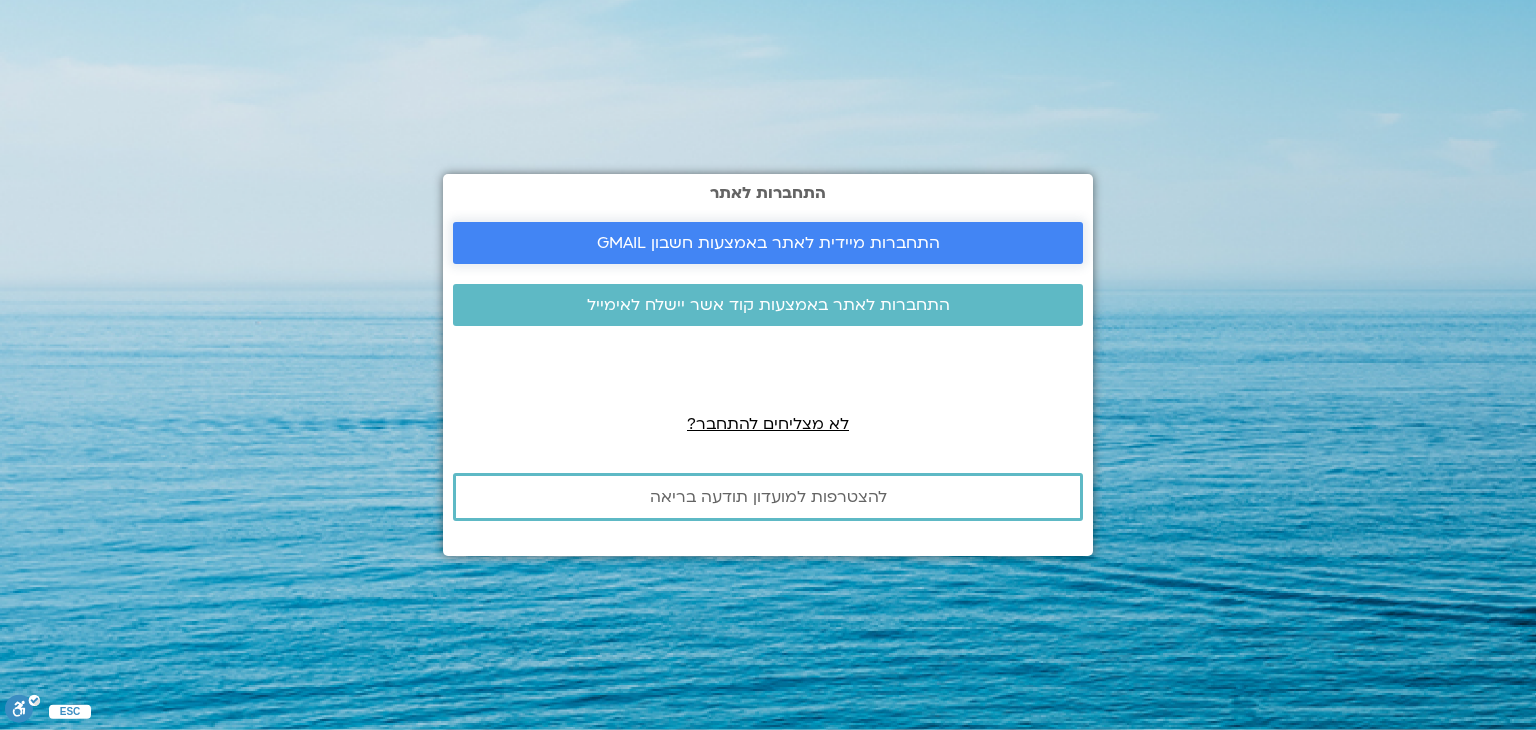 click on "התחברות מיידית לאתר באמצעות חשבון GMAIL" at bounding box center (768, 243) 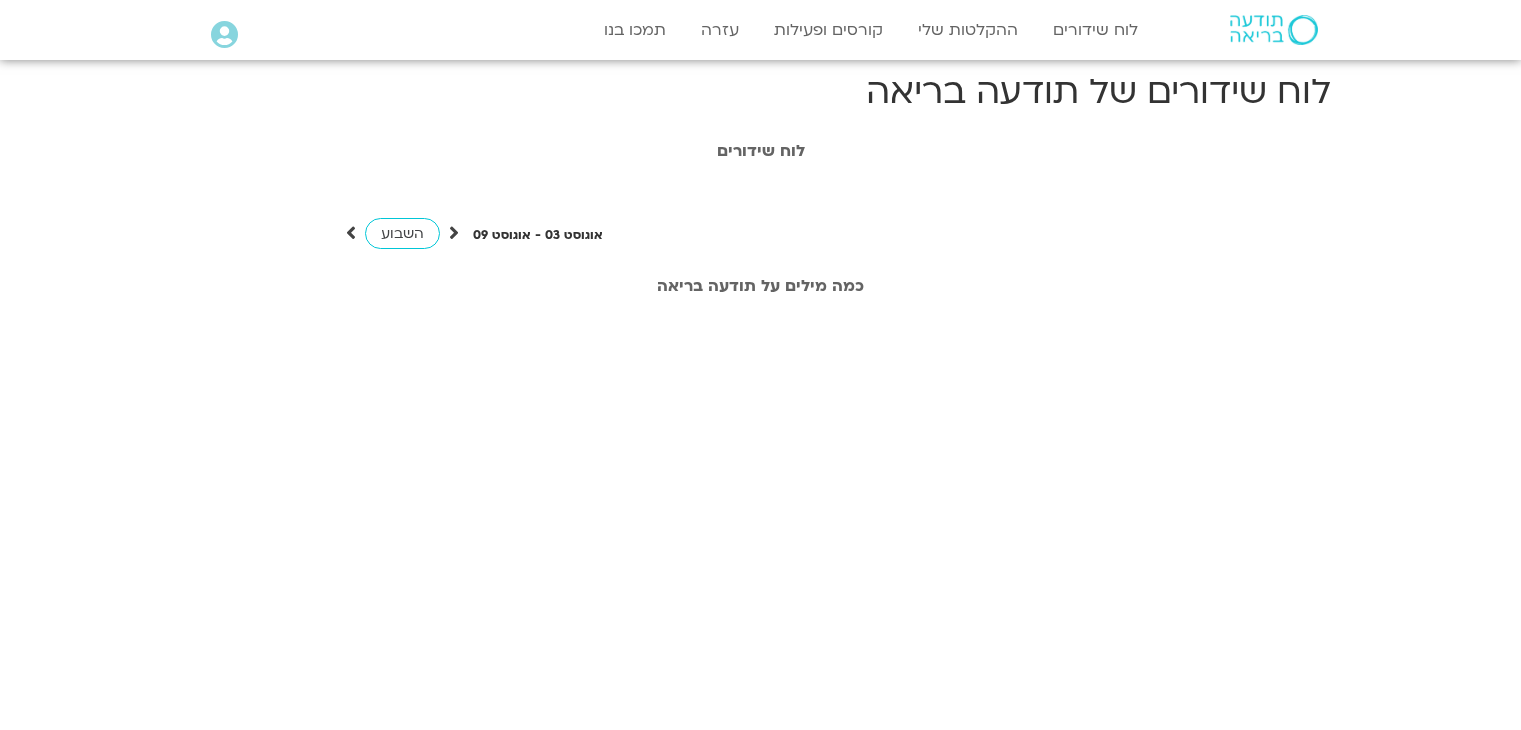 scroll, scrollTop: 0, scrollLeft: 0, axis: both 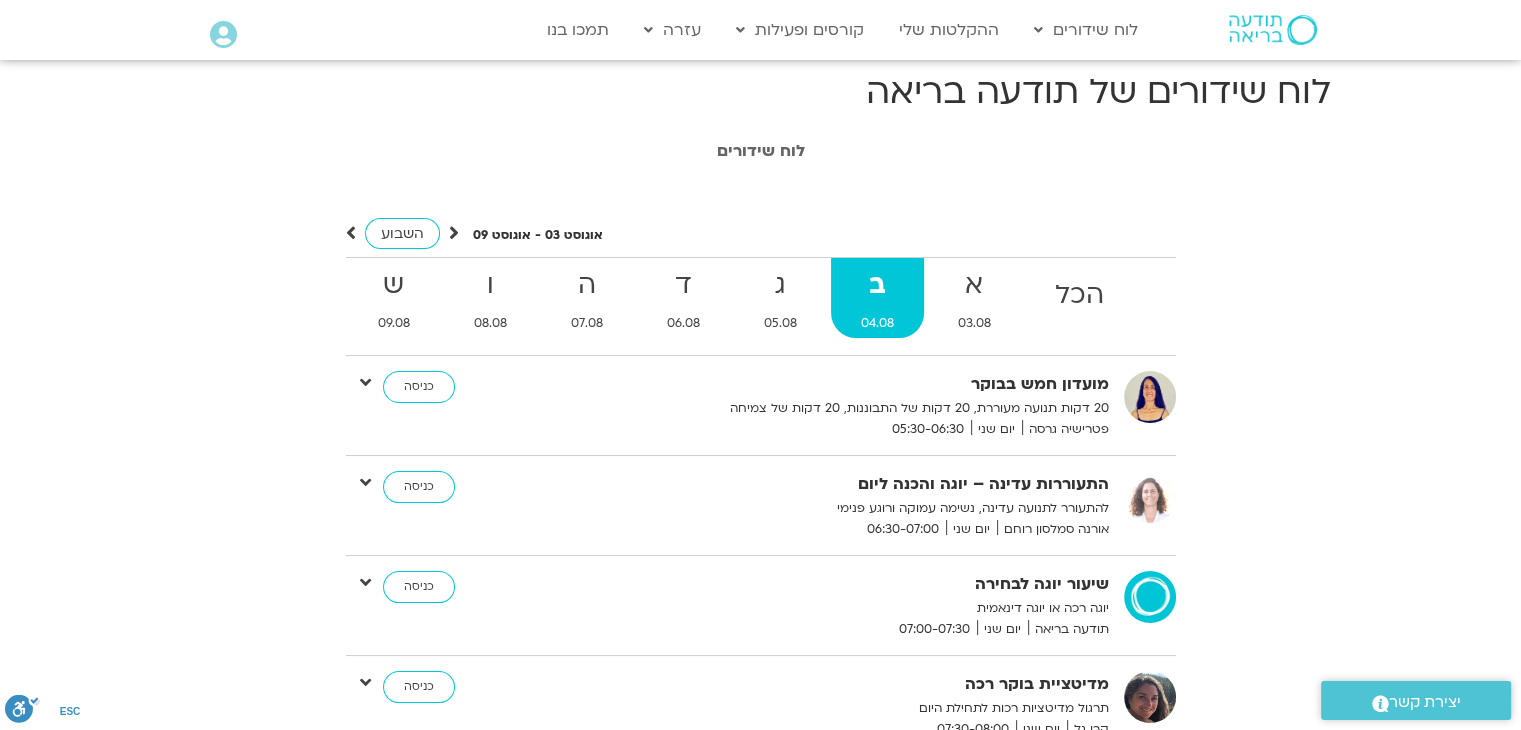 click at bounding box center [454, 233] 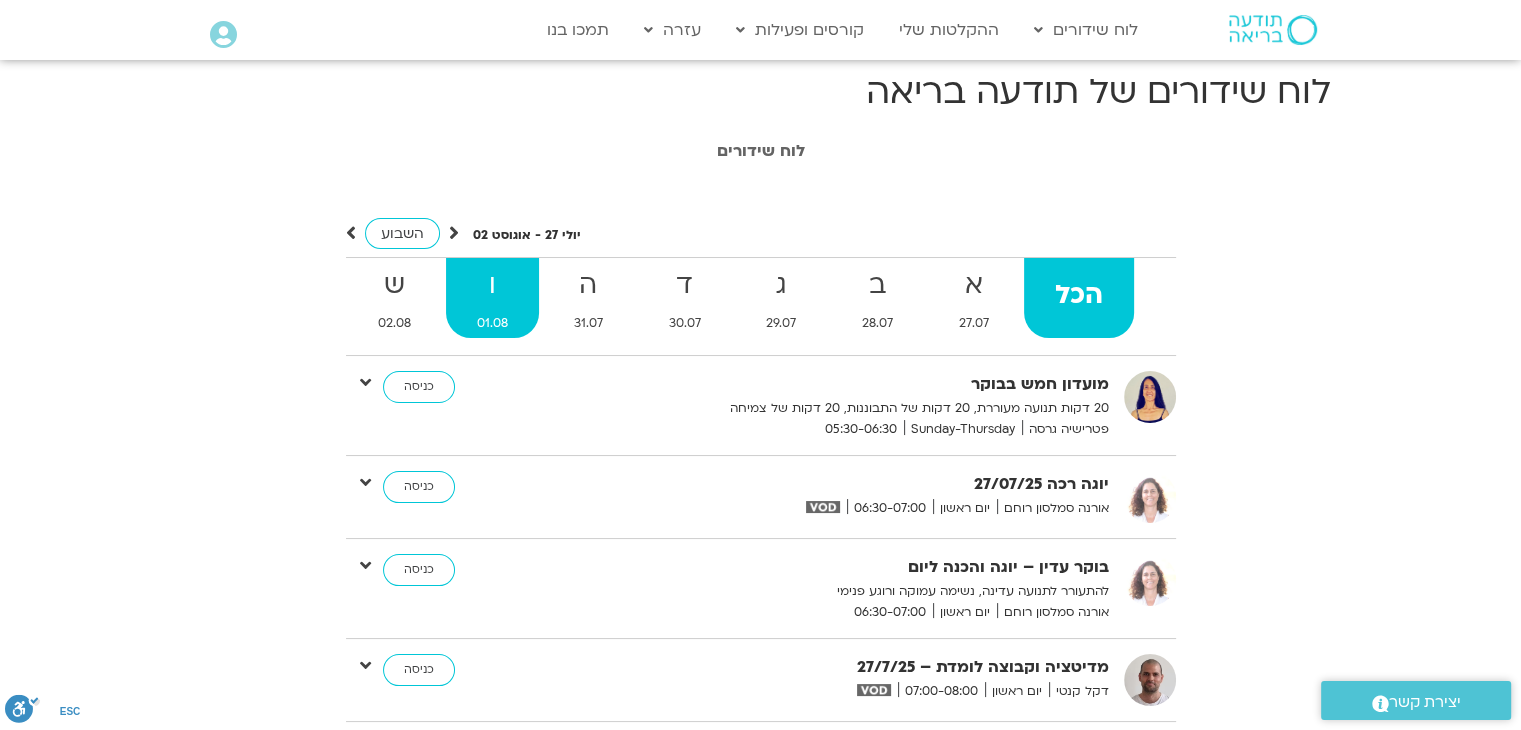 click on "01.08" at bounding box center (492, 323) 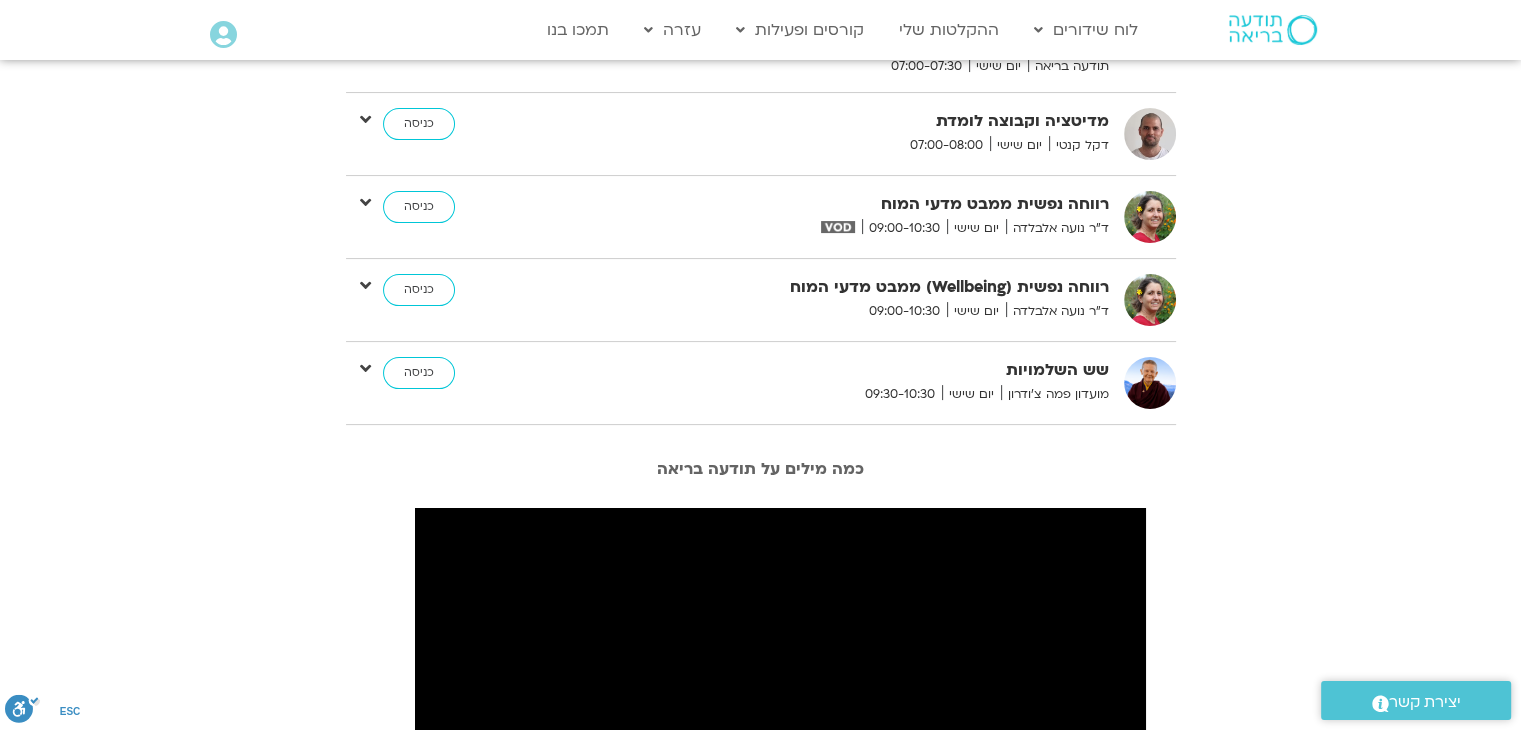 scroll, scrollTop: 0, scrollLeft: 0, axis: both 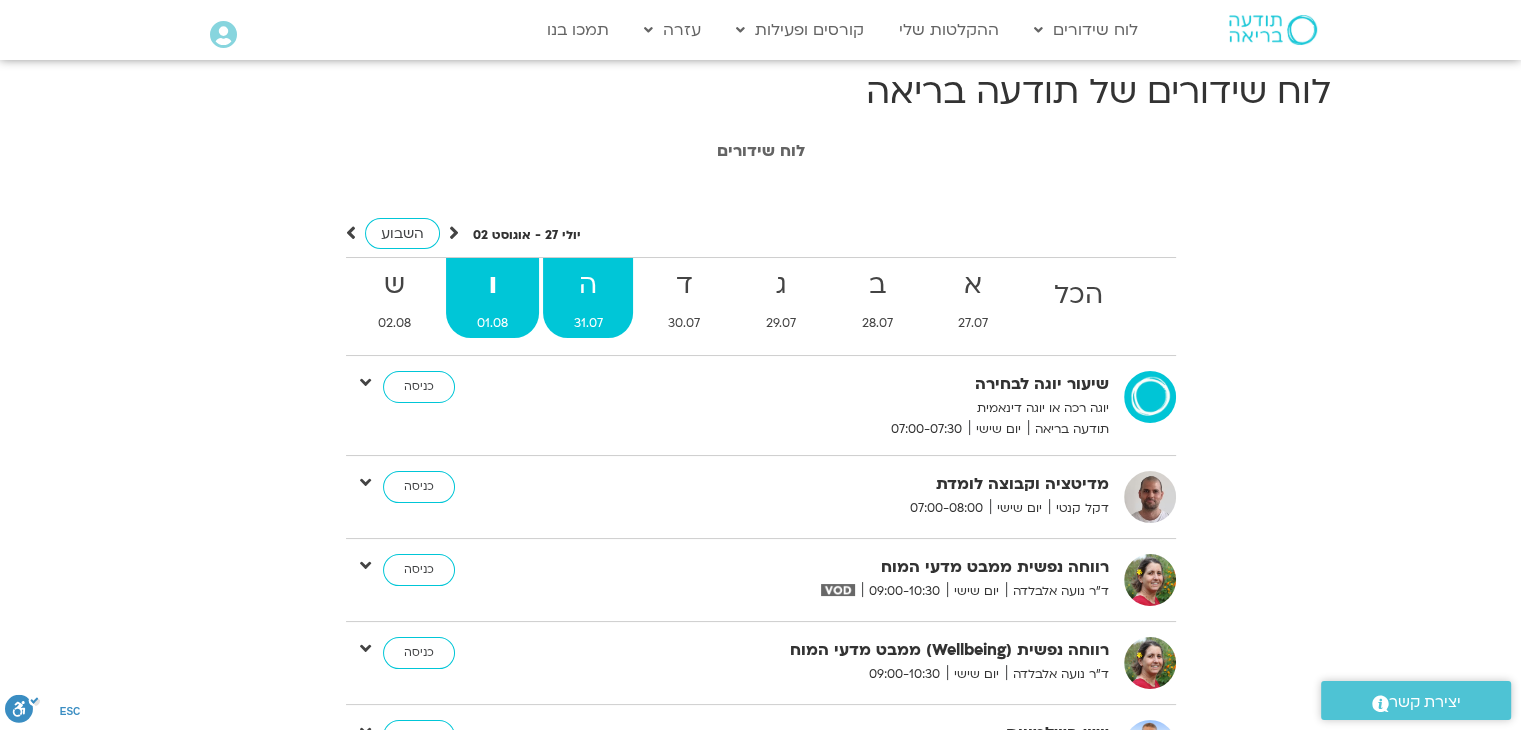 click on "ה" at bounding box center (588, 285) 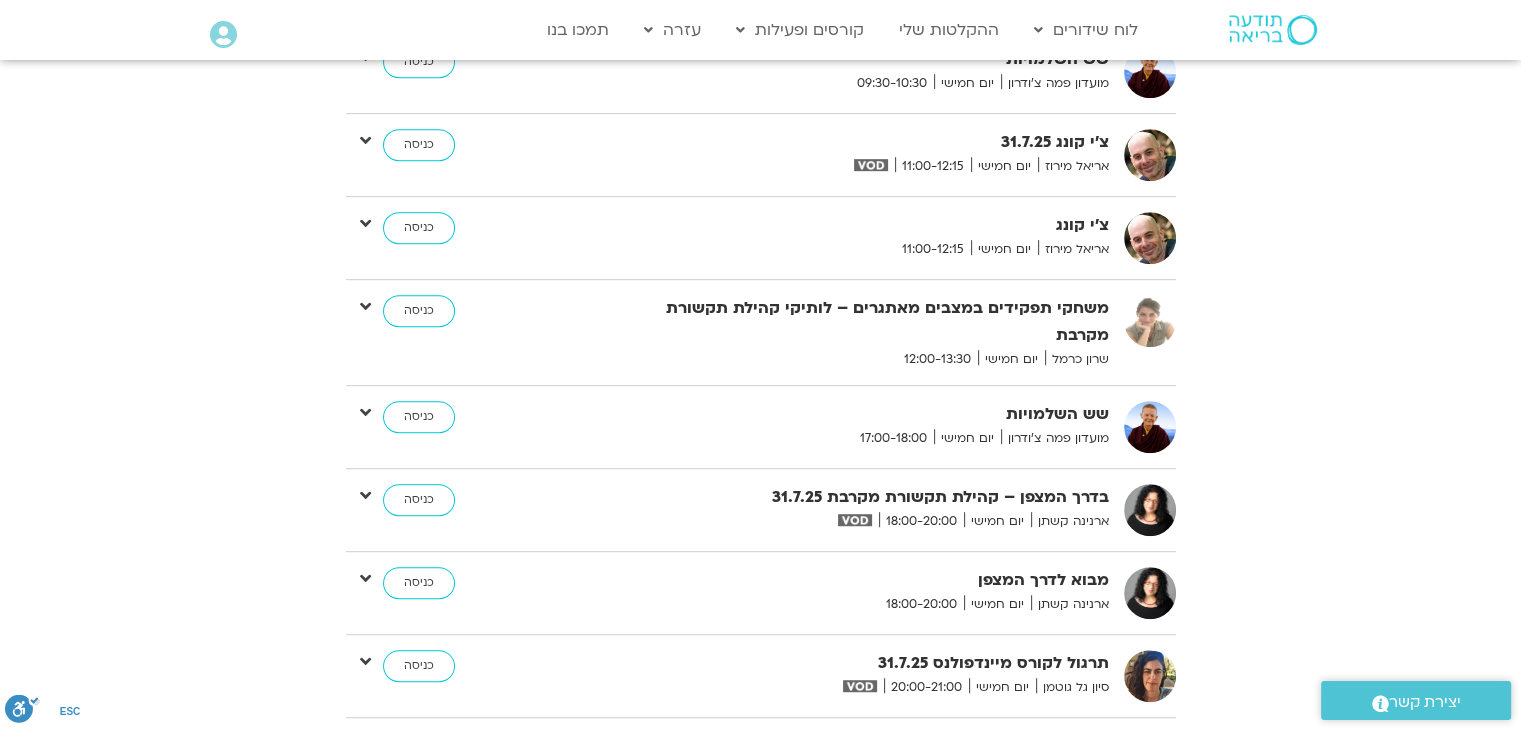 scroll, scrollTop: 1070, scrollLeft: 0, axis: vertical 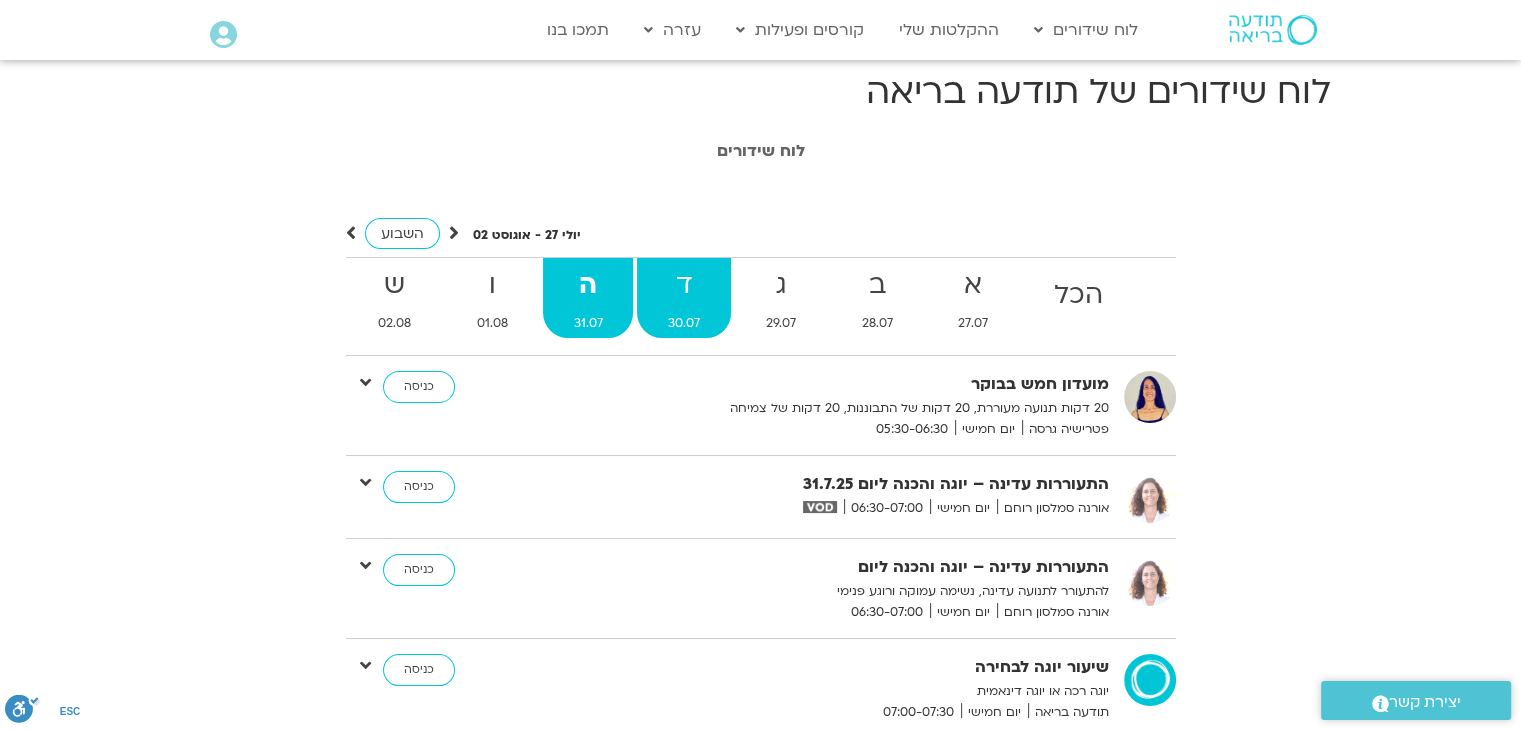 click on "ד" at bounding box center (684, 285) 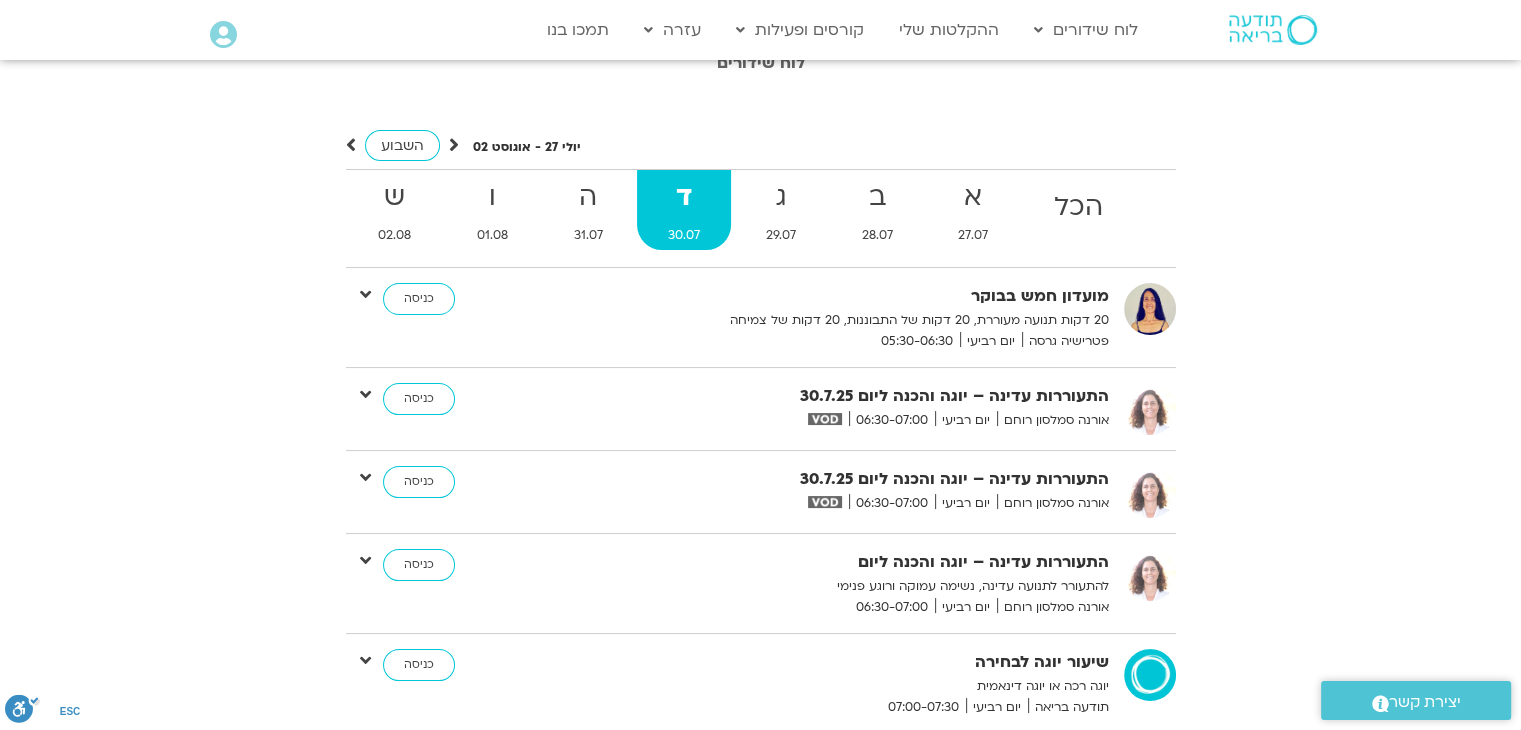 scroll, scrollTop: 0, scrollLeft: 0, axis: both 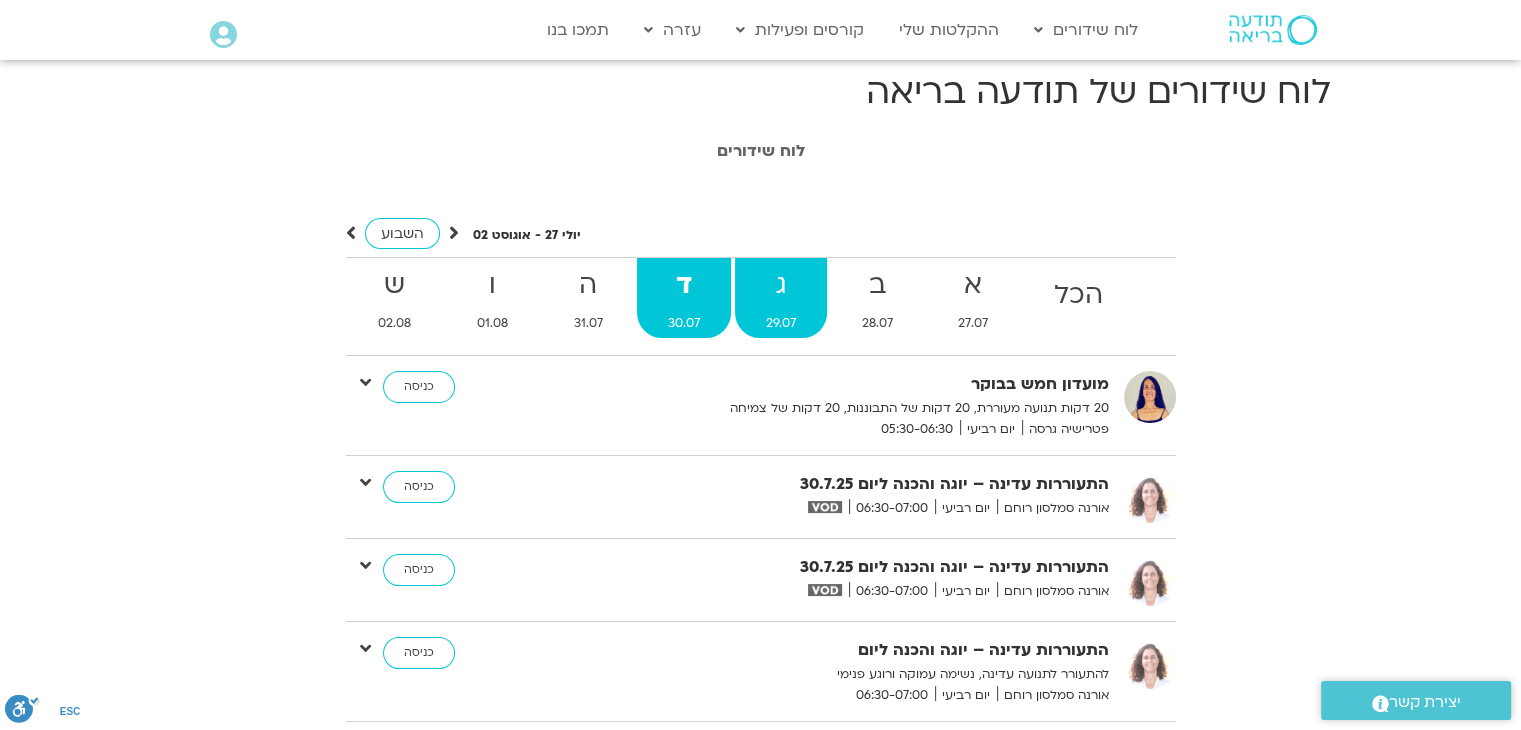 click on "ג" at bounding box center (781, 285) 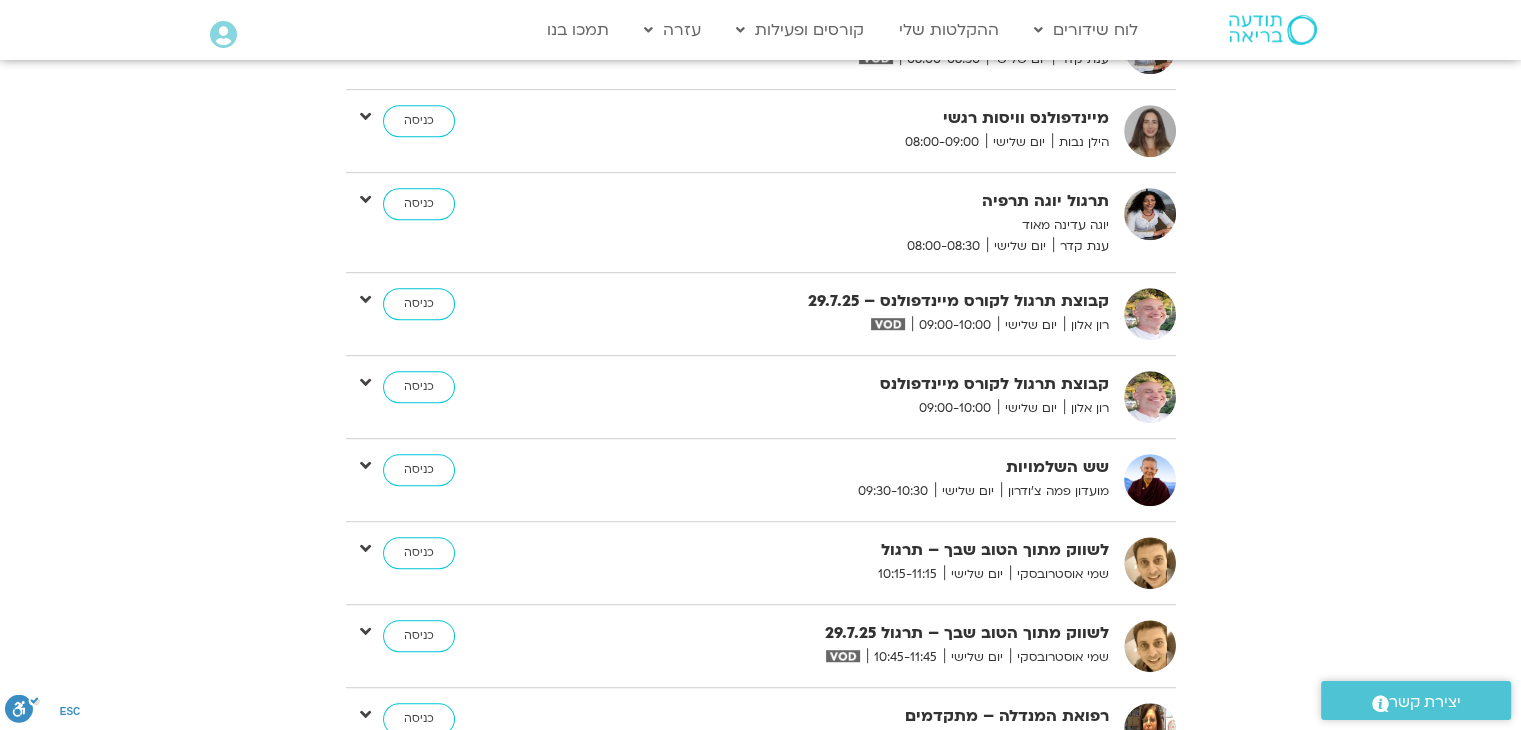 scroll, scrollTop: 1120, scrollLeft: 0, axis: vertical 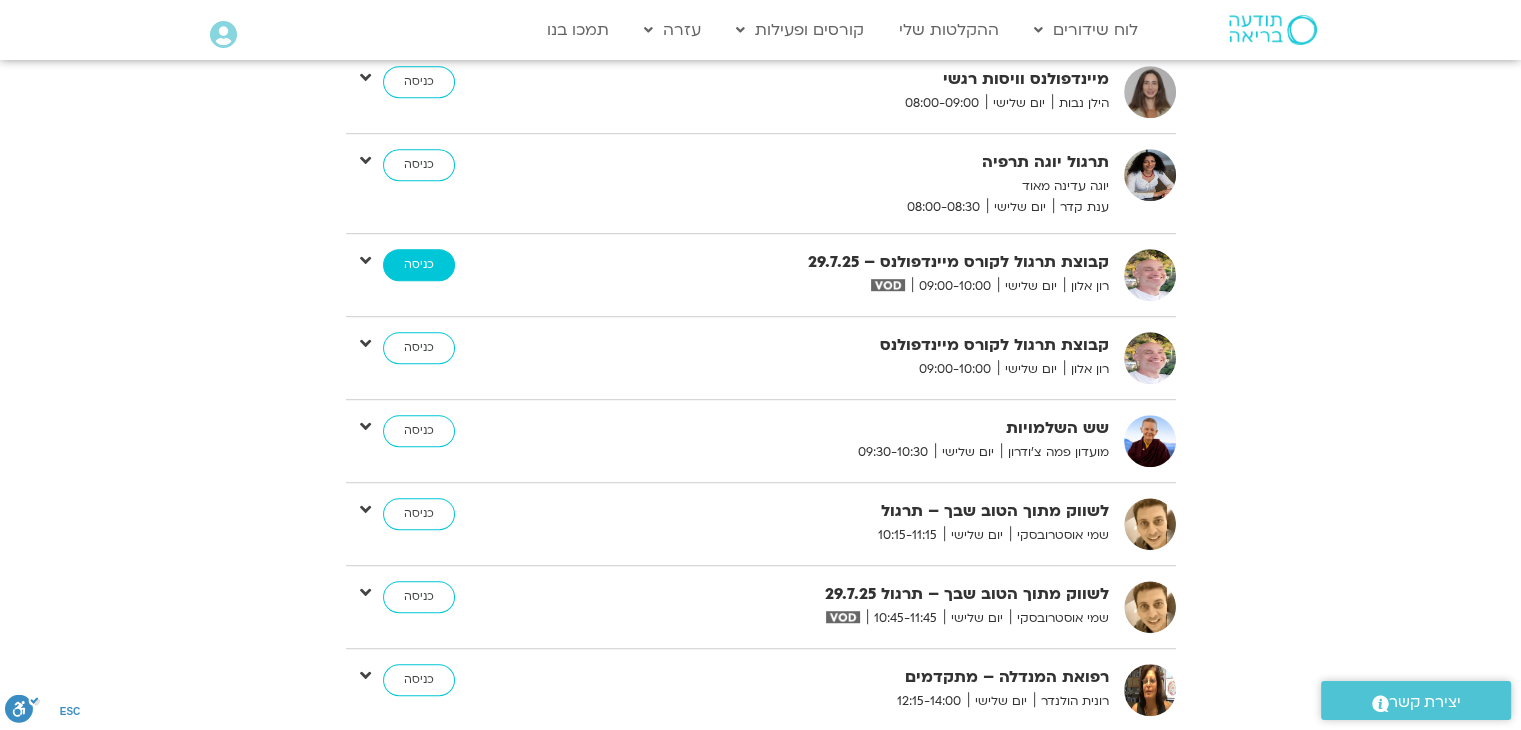 click on "כניסה" at bounding box center (419, 265) 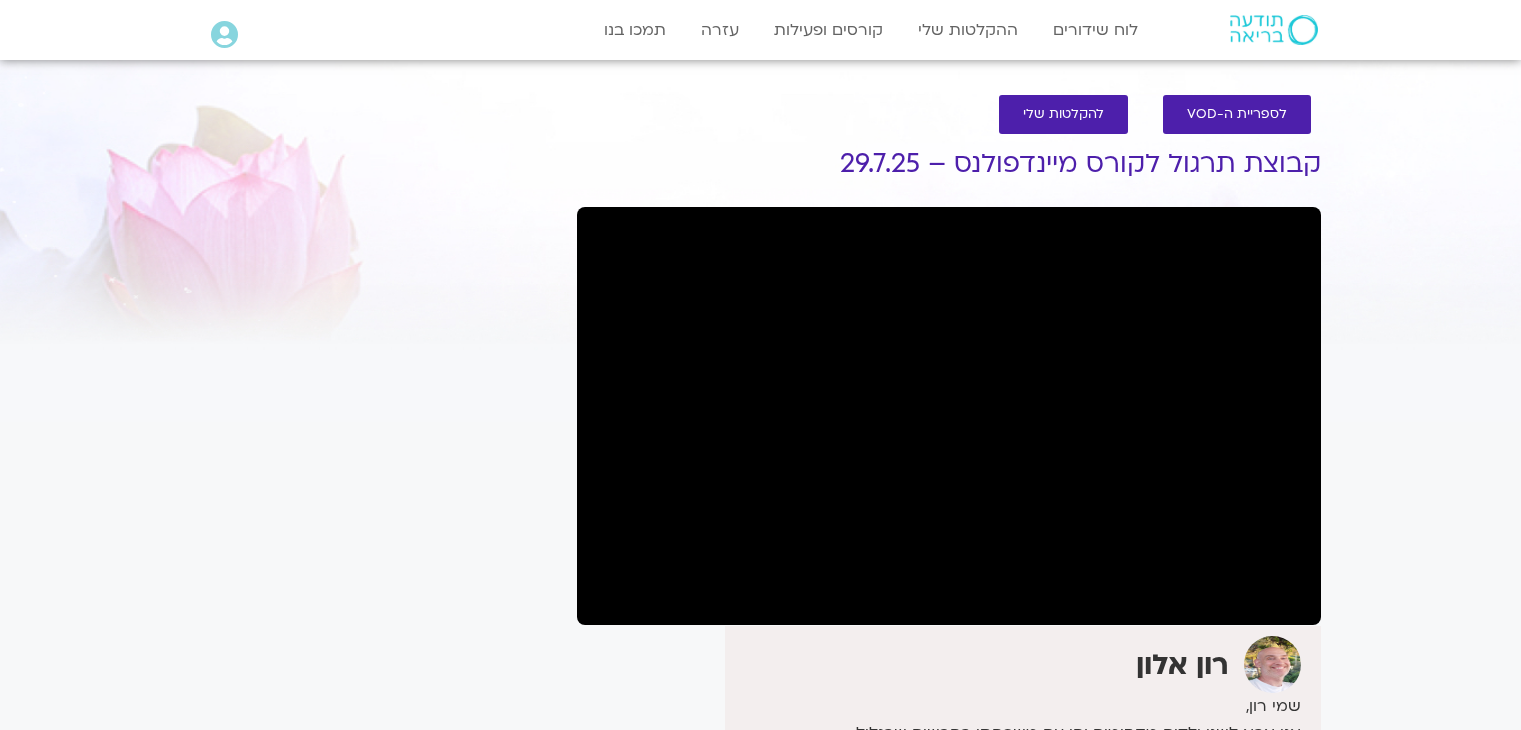 scroll, scrollTop: 0, scrollLeft: 0, axis: both 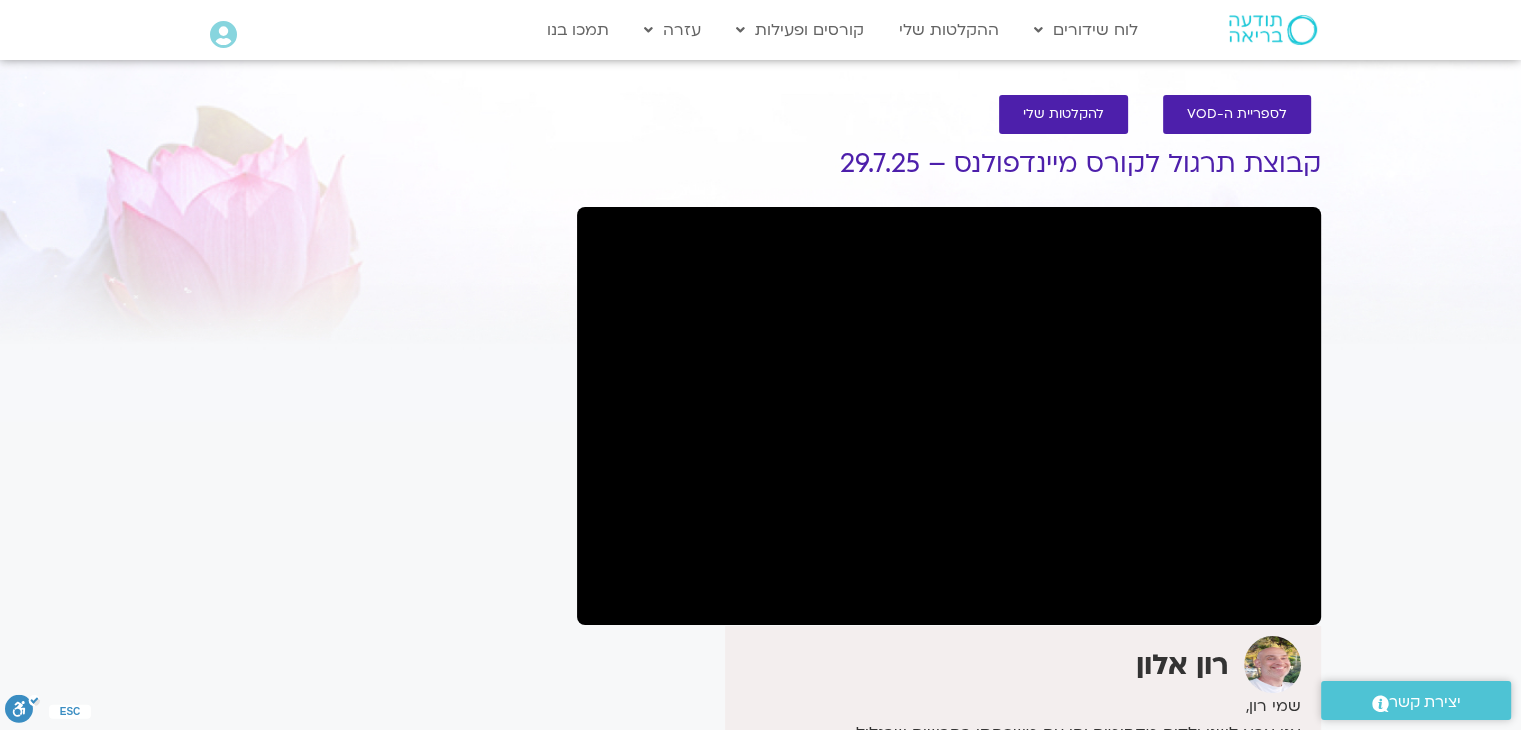 click on "It seems we can't find what you're looking for.
It seems we can't find what you're looking for." at bounding box center [379, 674] 